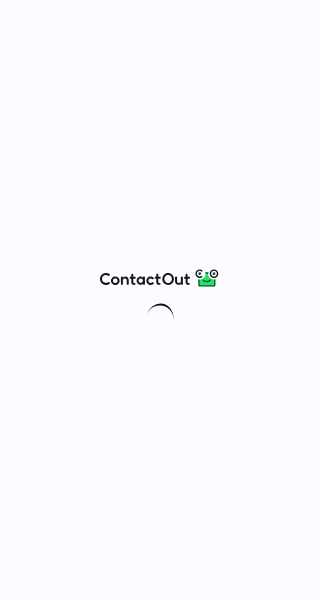 scroll, scrollTop: 0, scrollLeft: 0, axis: both 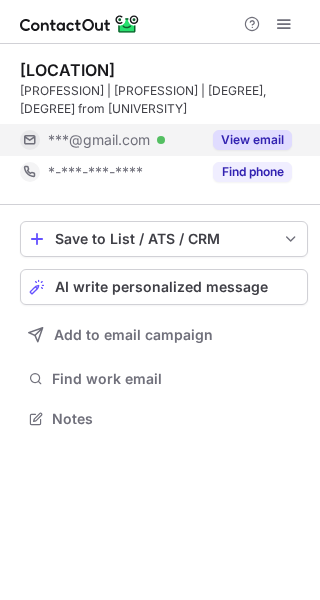 click on "View email" at bounding box center [252, 140] 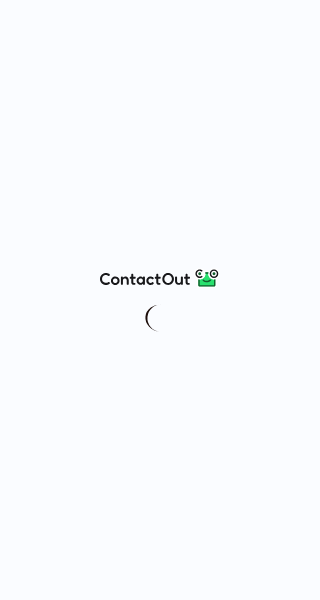 scroll, scrollTop: 0, scrollLeft: 0, axis: both 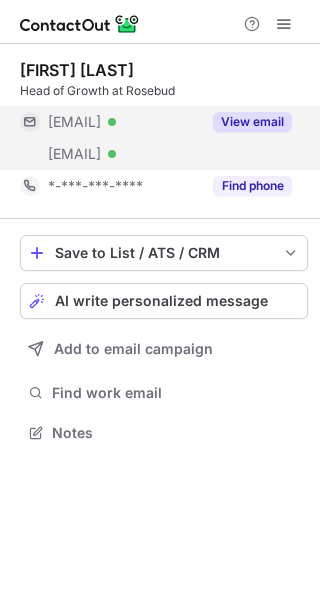 click on "View email" at bounding box center (246, 122) 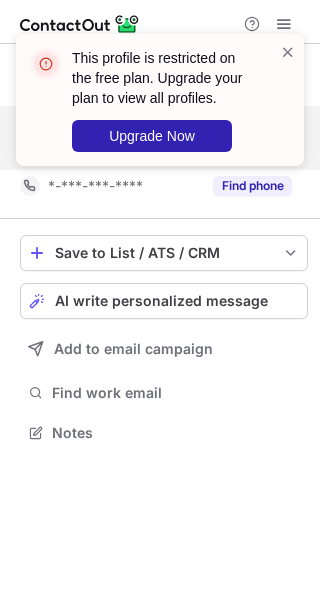 click on "This profile is restricted on the free plan. Upgrade your plan to view all profiles. Upgrade Now" at bounding box center [152, 100] 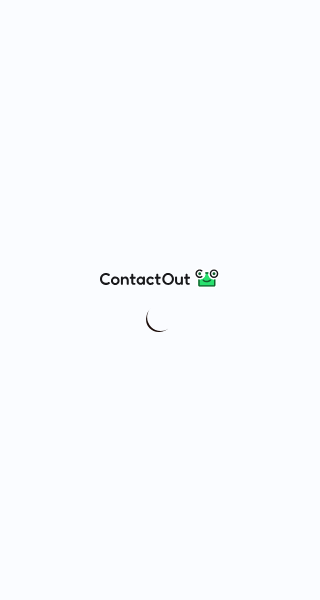 scroll, scrollTop: 0, scrollLeft: 0, axis: both 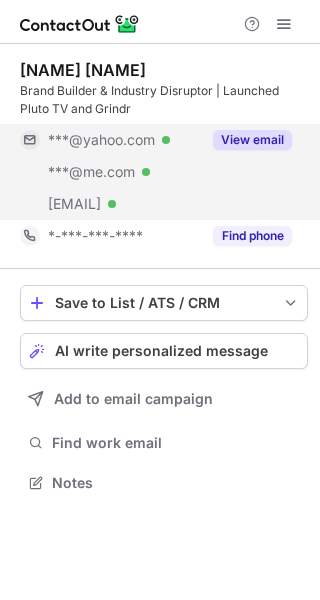 click on "View email" at bounding box center (252, 140) 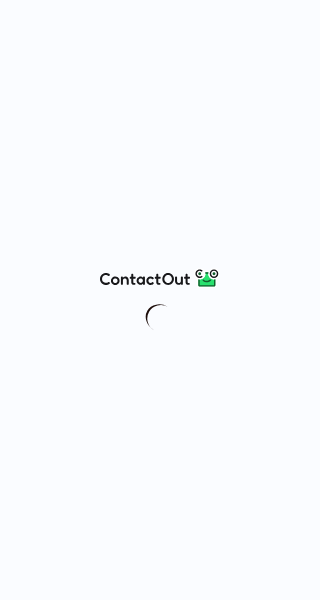 scroll, scrollTop: 0, scrollLeft: 0, axis: both 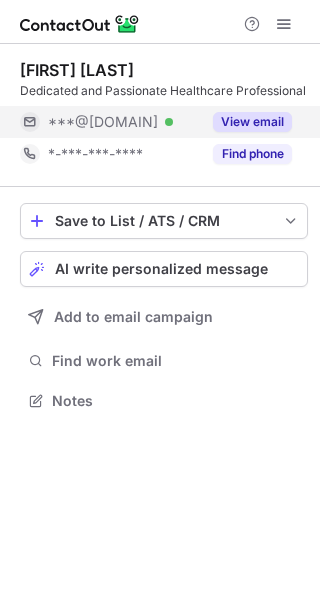 click on "View email" at bounding box center [252, 122] 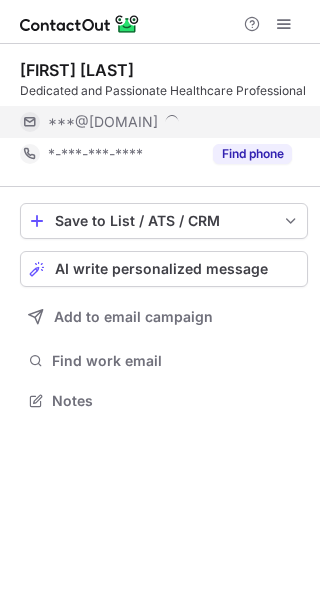 scroll, scrollTop: 10, scrollLeft: 10, axis: both 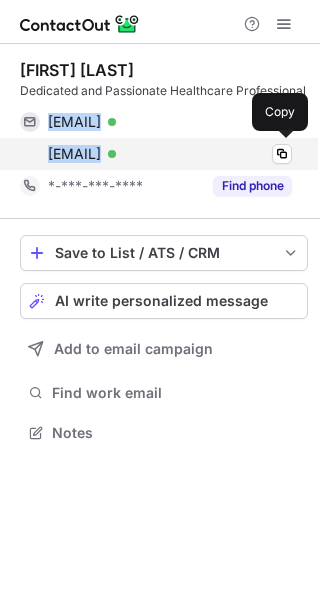 copy on "[EMAIL] Verified Copy [EMAIL]" 